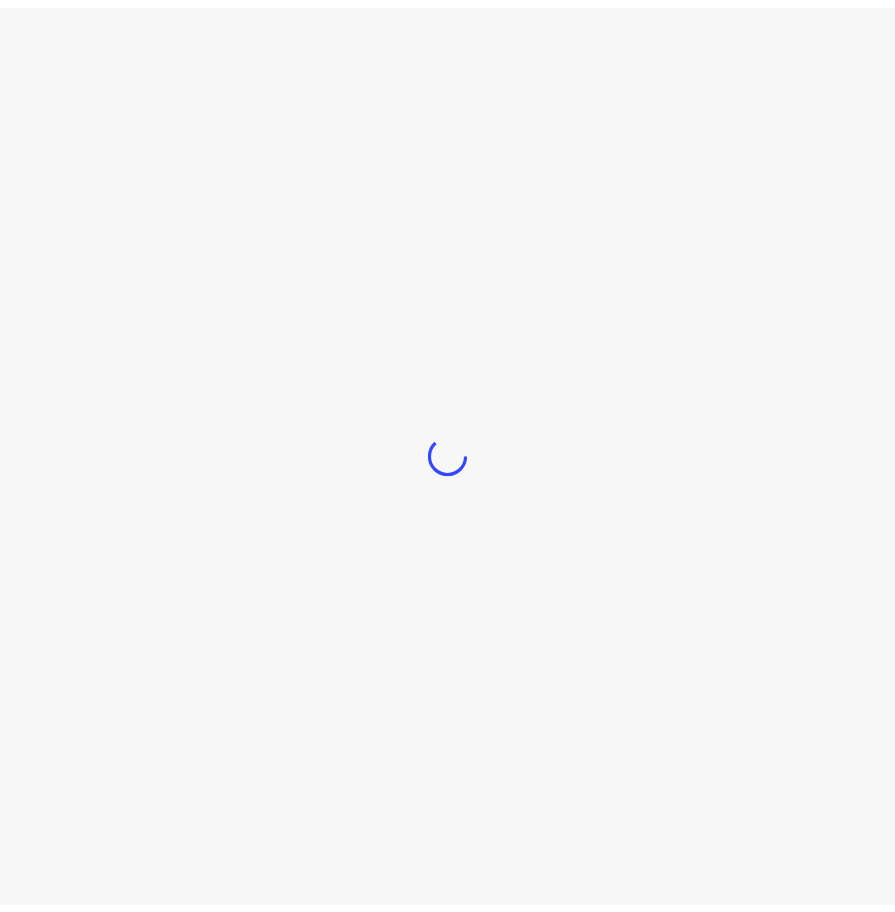 scroll, scrollTop: 0, scrollLeft: 0, axis: both 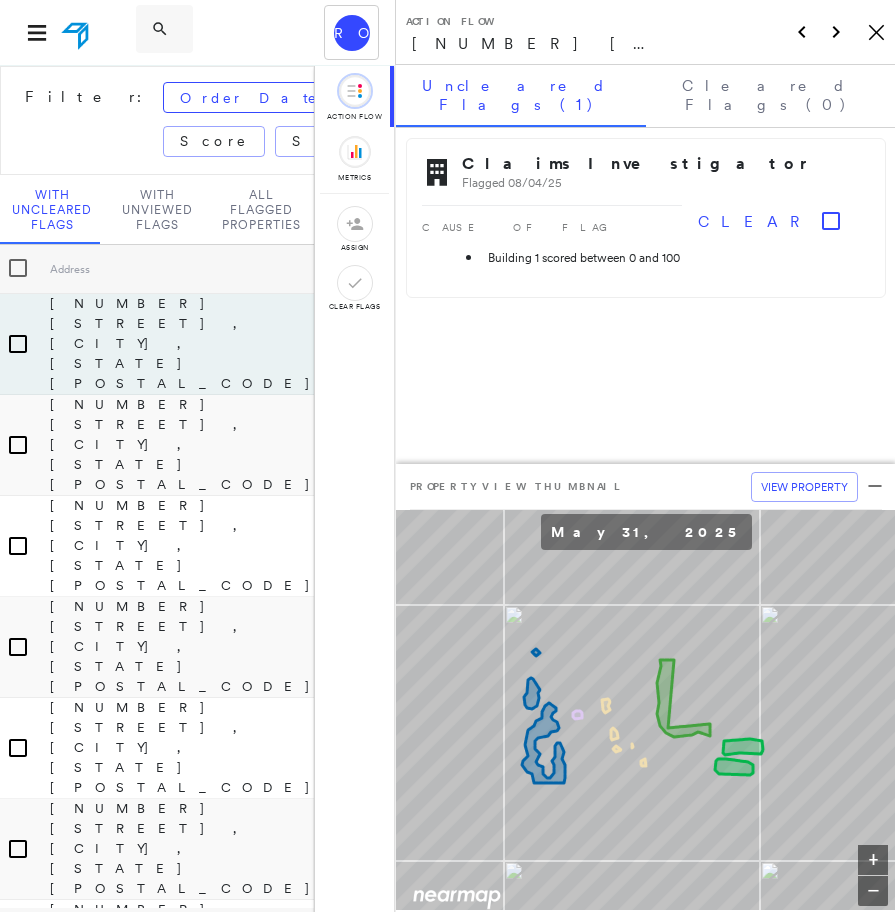 click on "RO [EMAIL] [COMPANY] - [DEPARTMENT]" at bounding box center [197, 32] 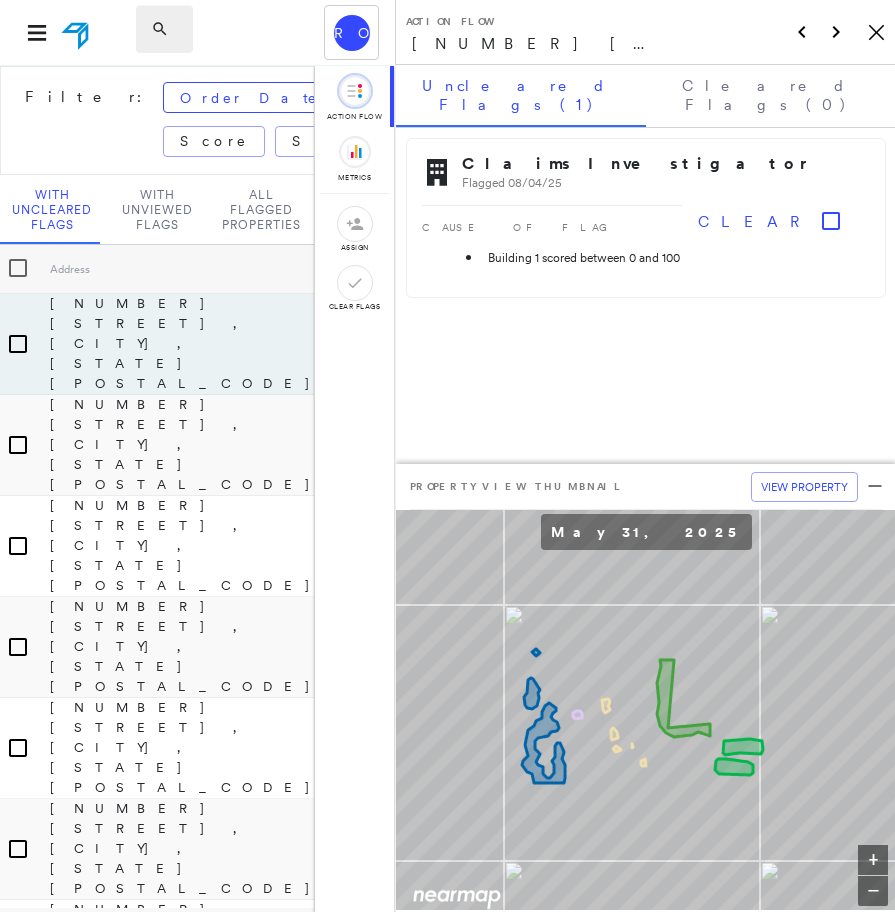 click at bounding box center [181, 29] 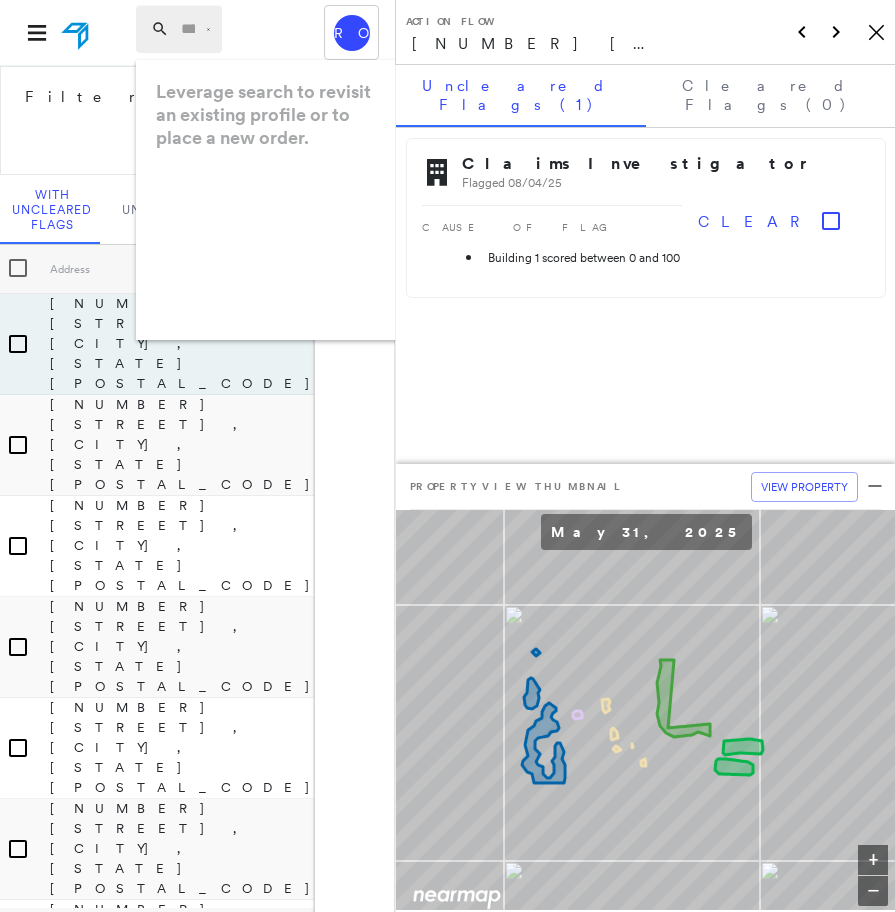 paste on "**********" 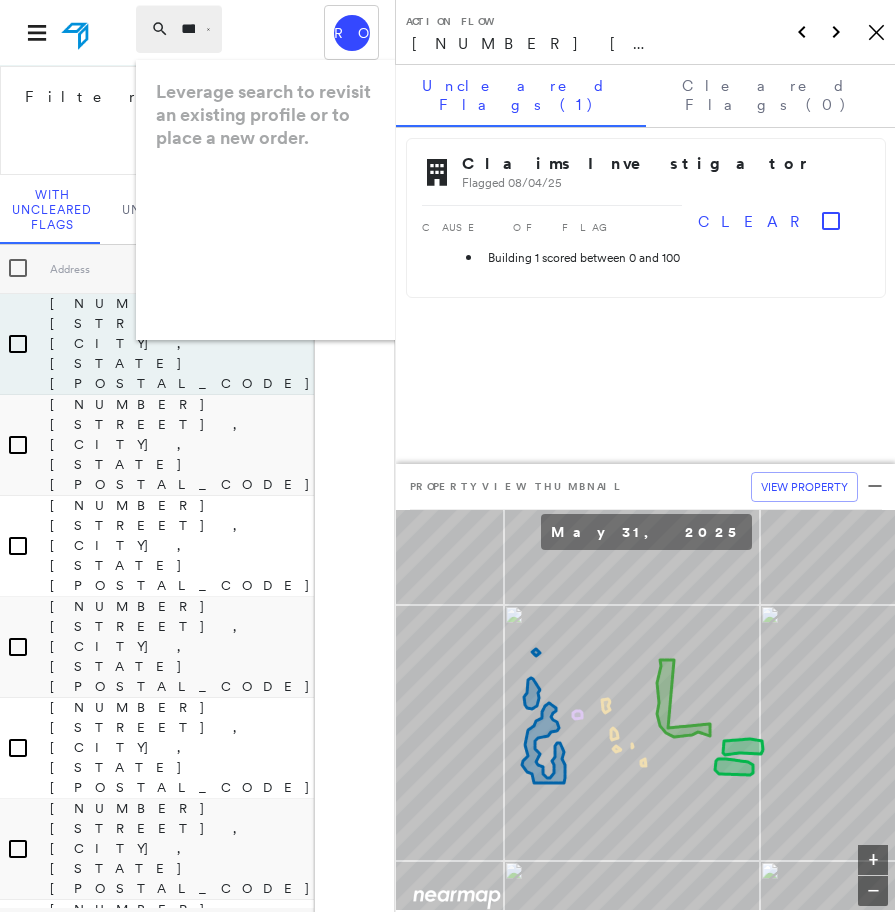scroll, scrollTop: 0, scrollLeft: 255, axis: horizontal 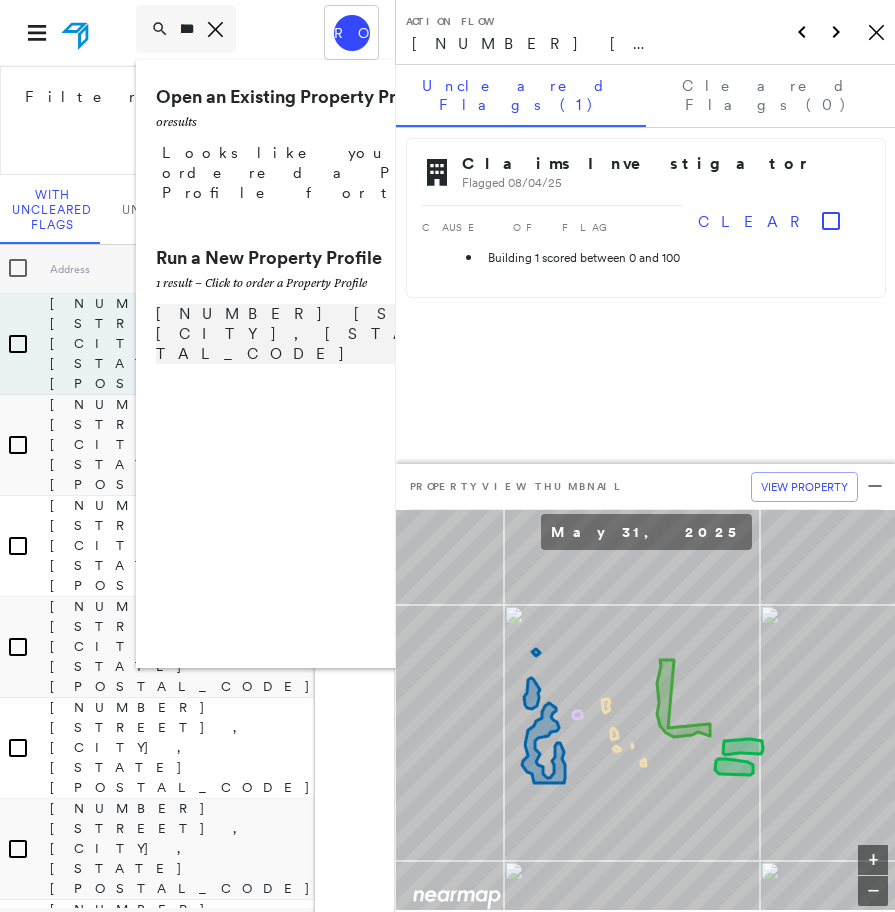 type on "**********" 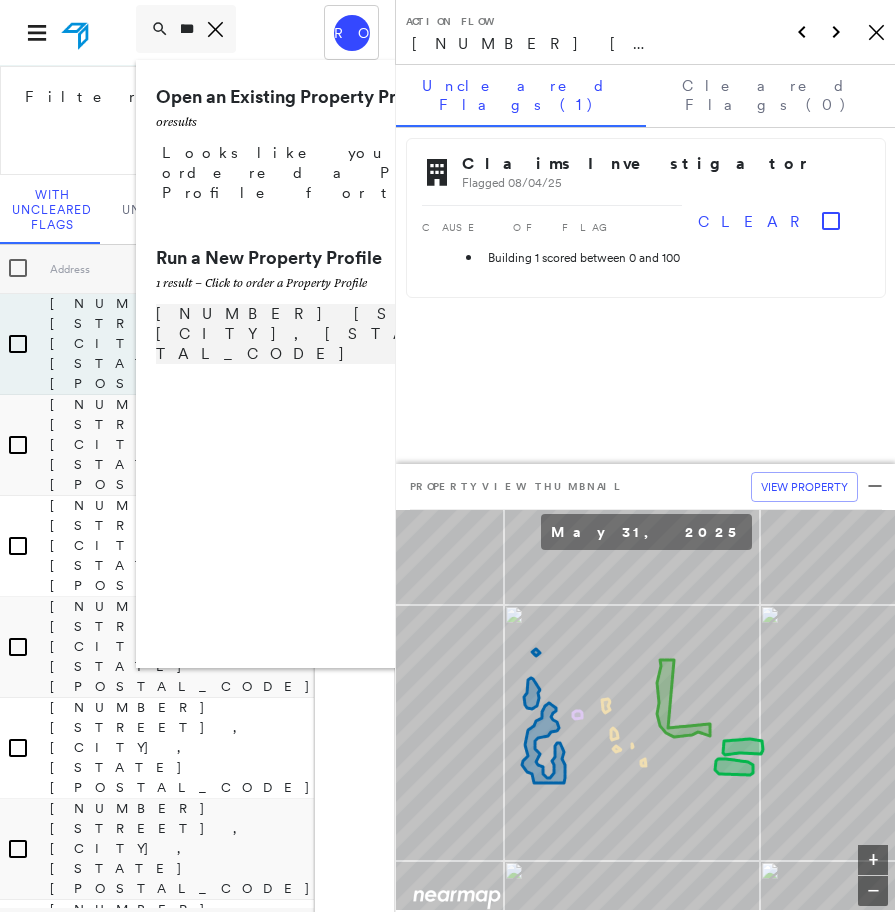 click on "[NUMBER] [STREET], [CITY], [STATE] [POSTAL_CODE]" at bounding box center (381, 334) 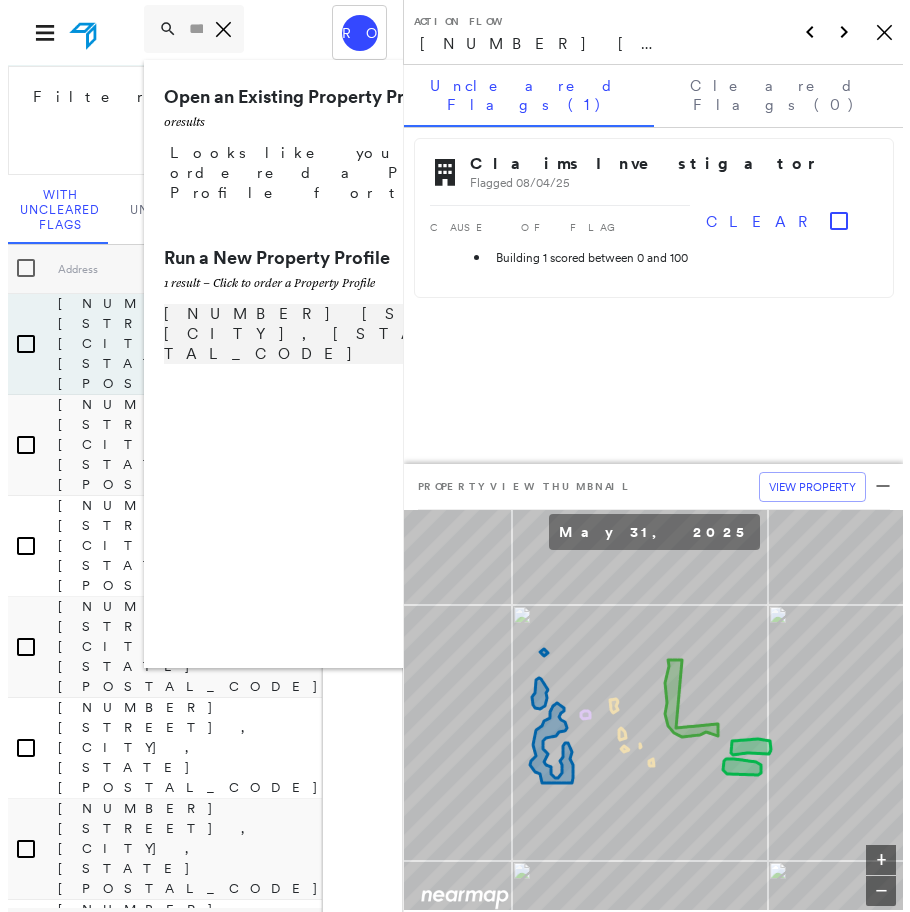 scroll, scrollTop: 0, scrollLeft: 0, axis: both 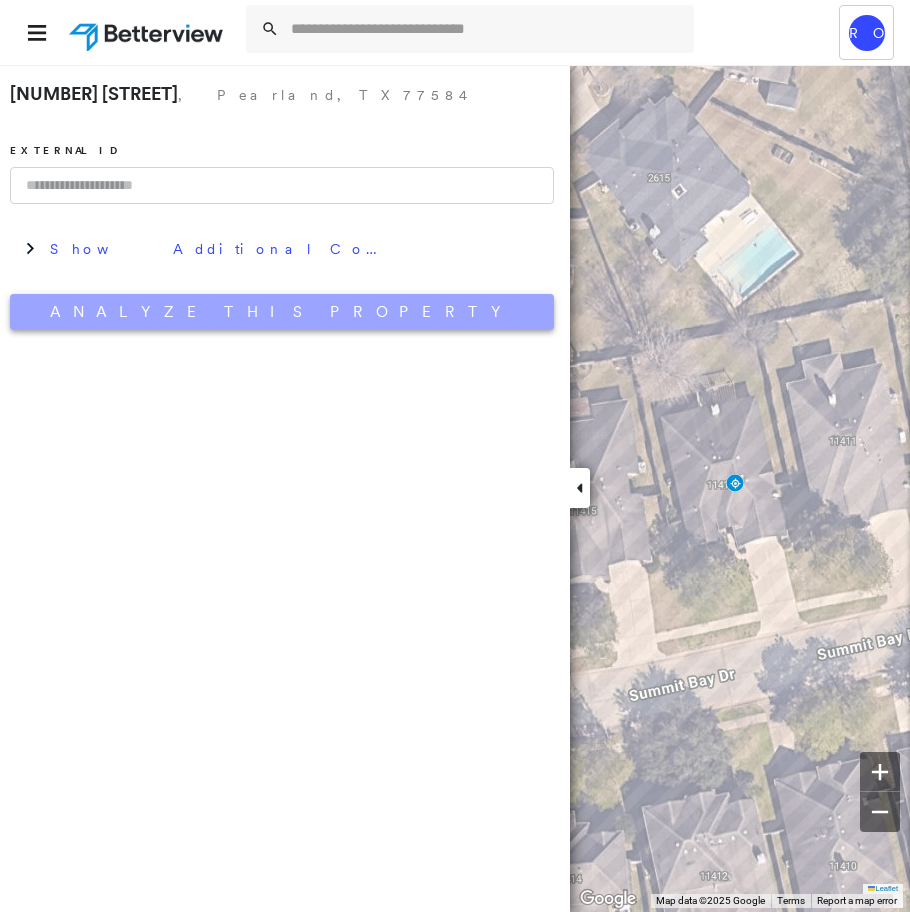 click on "Analyze This Property" at bounding box center (282, 312) 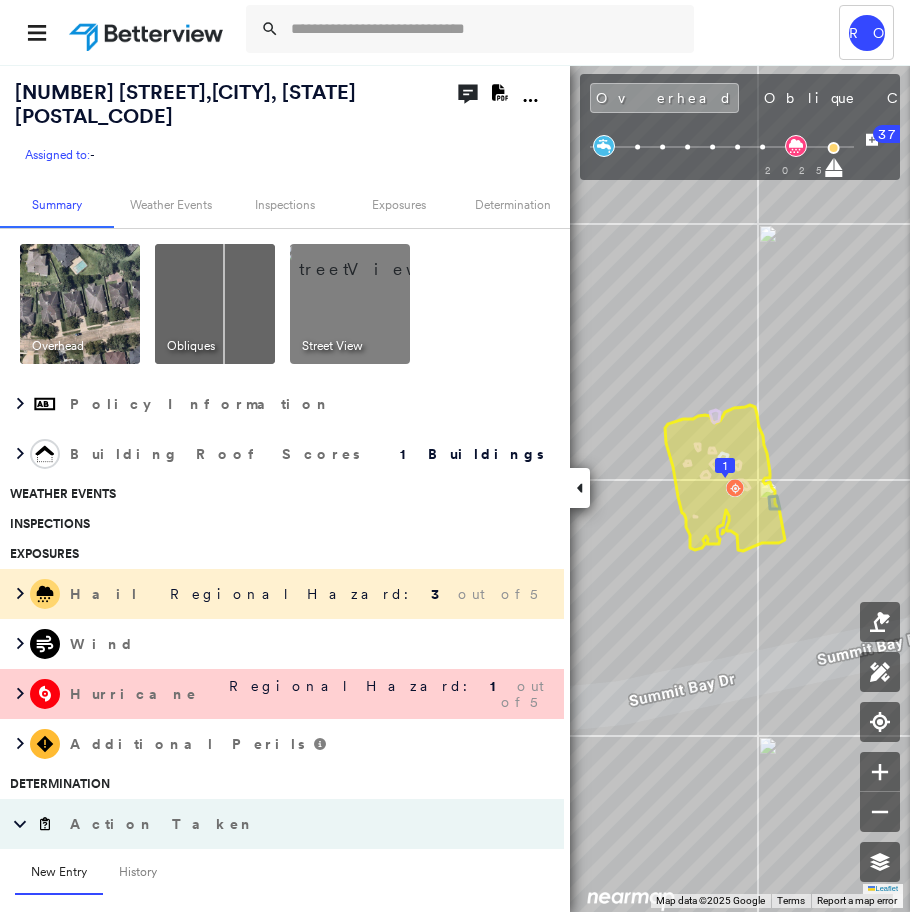 click at bounding box center (374, 259) 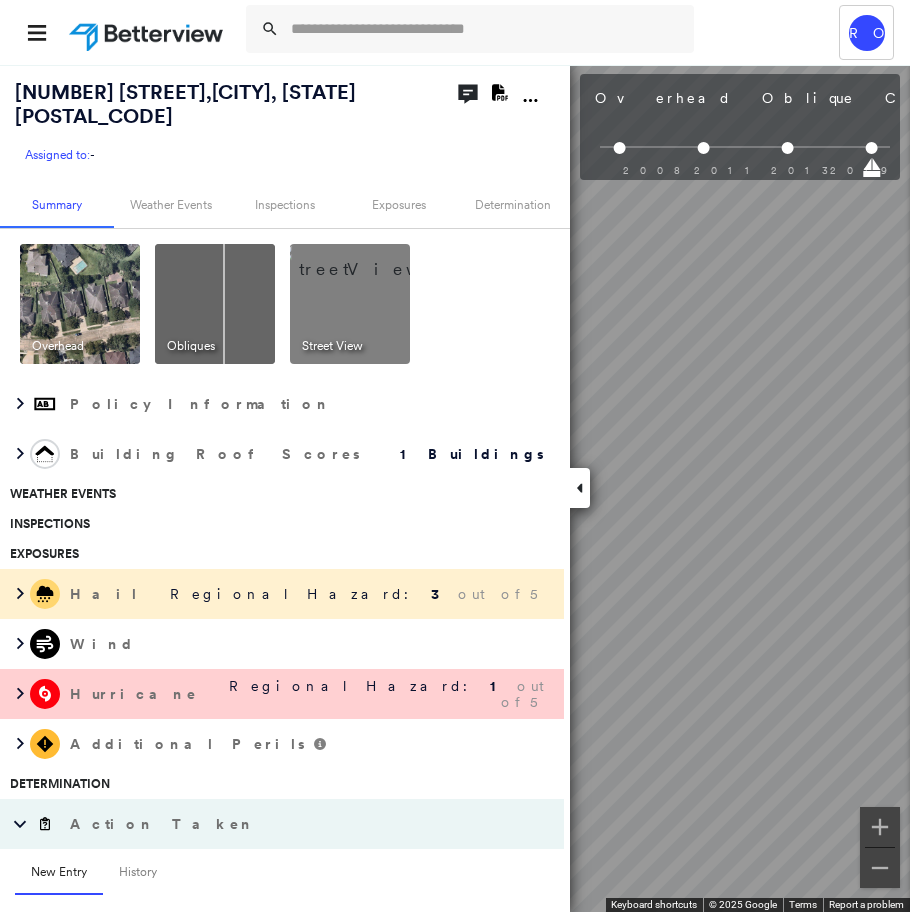 scroll, scrollTop: 0, scrollLeft: 352, axis: horizontal 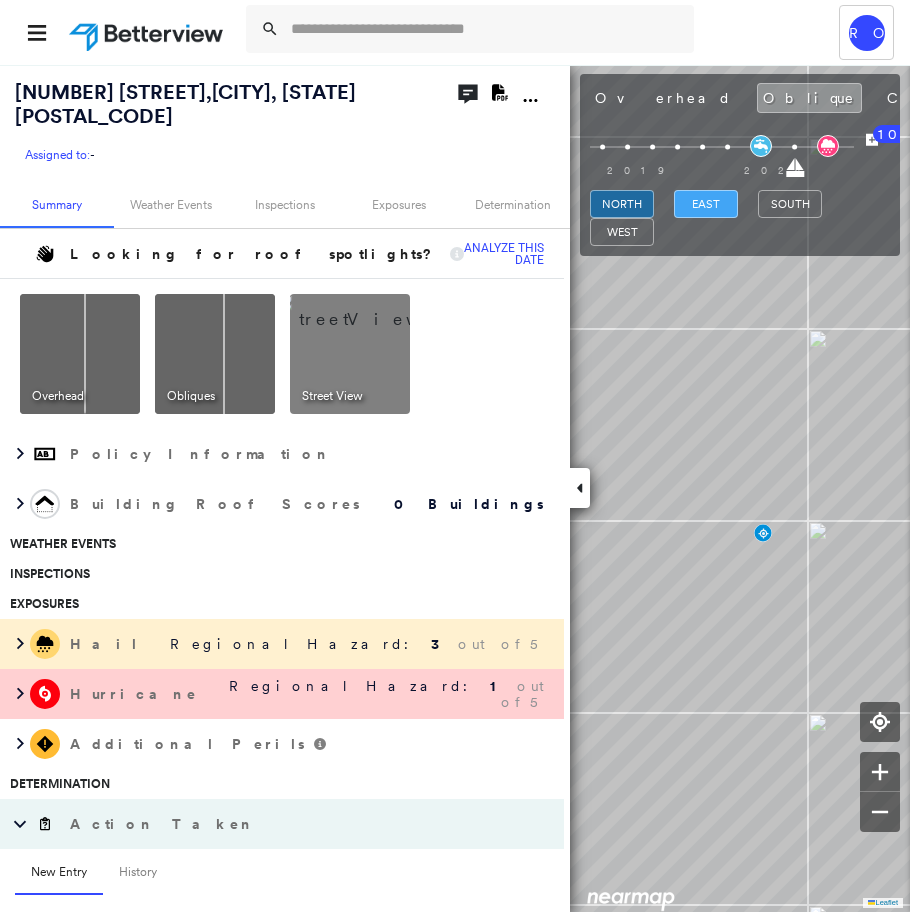 click on "east" at bounding box center (706, 204) 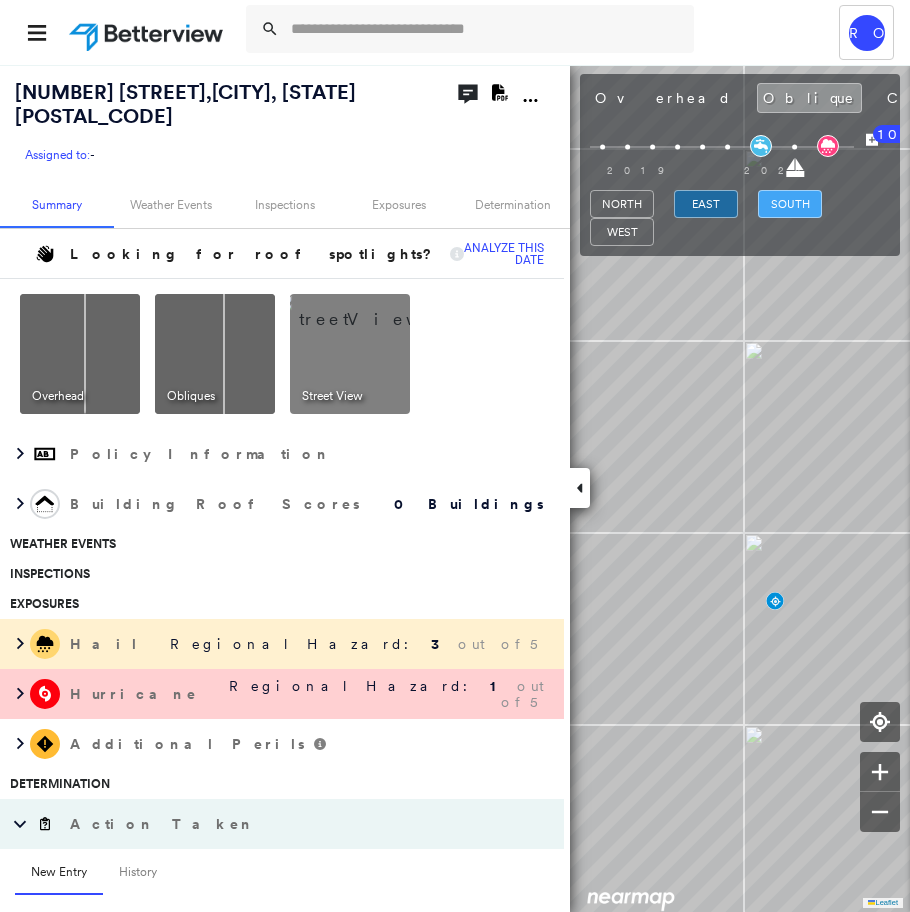 click on "south" at bounding box center (790, 204) 